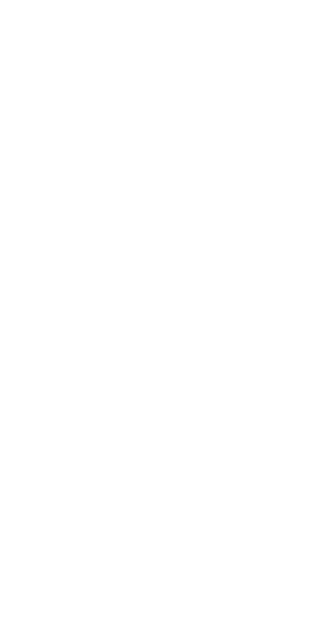 scroll, scrollTop: 0, scrollLeft: 0, axis: both 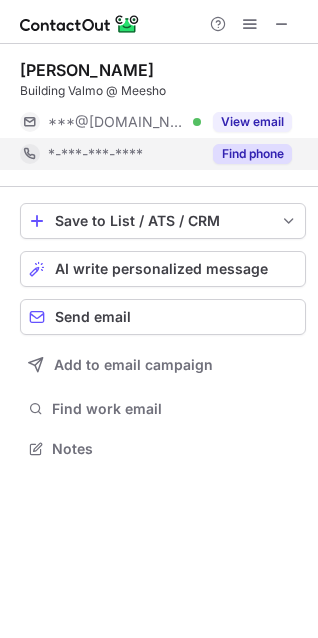 click on "Find phone" at bounding box center (252, 154) 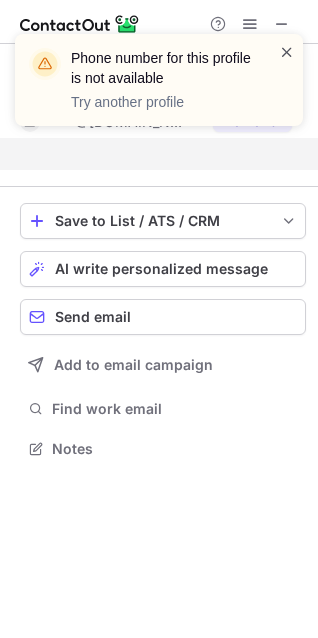 scroll, scrollTop: 403, scrollLeft: 318, axis: both 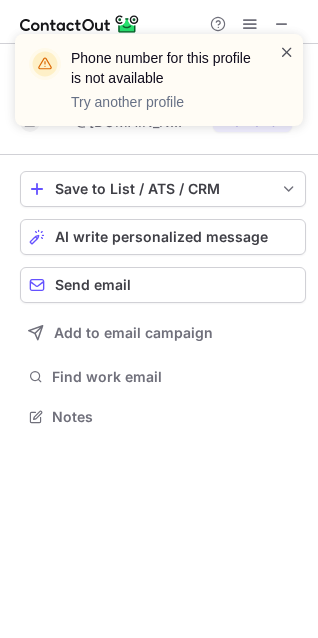click at bounding box center [287, 52] 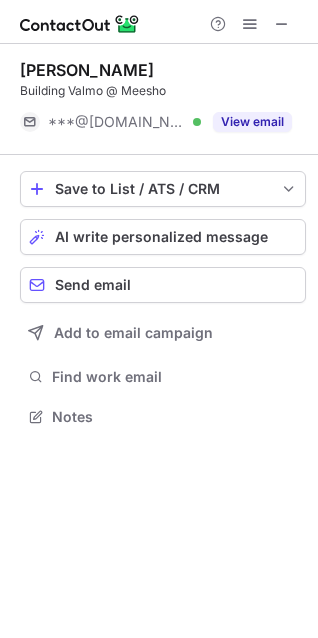 click at bounding box center [159, 22] 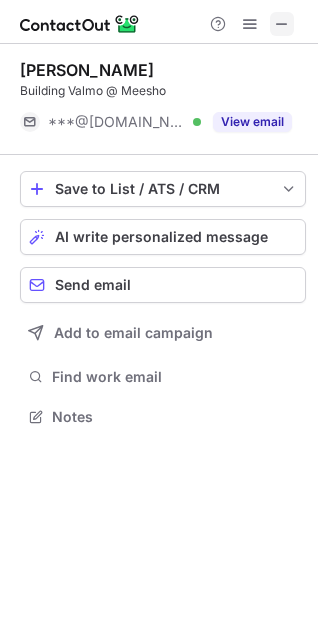 click at bounding box center [282, 24] 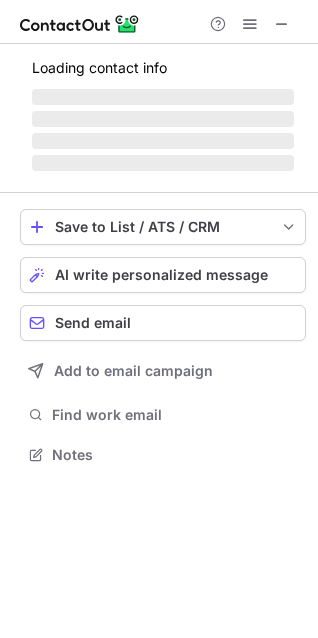 scroll, scrollTop: 9, scrollLeft: 9, axis: both 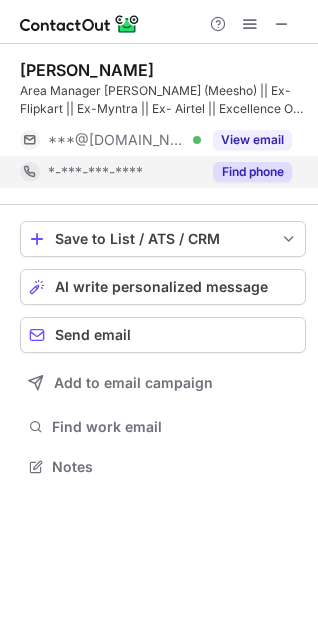 click on "Find phone" at bounding box center [252, 172] 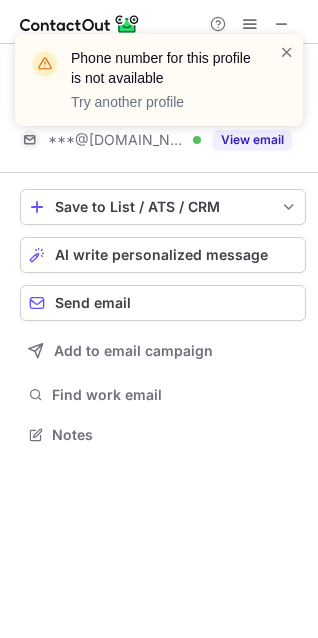 scroll, scrollTop: 420, scrollLeft: 318, axis: both 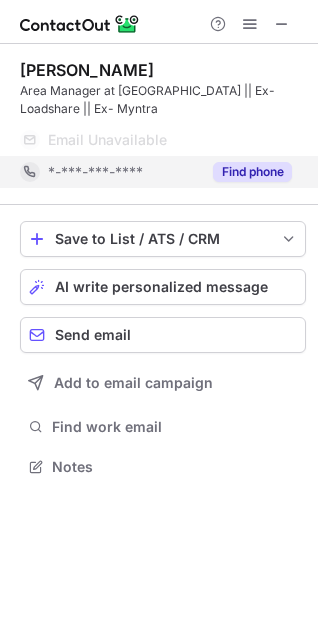 click on "Find phone" at bounding box center (246, 172) 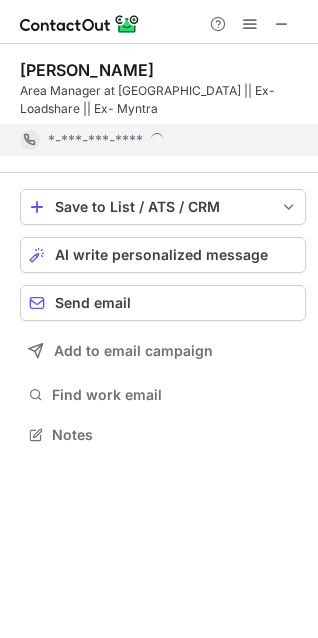 scroll, scrollTop: 420, scrollLeft: 318, axis: both 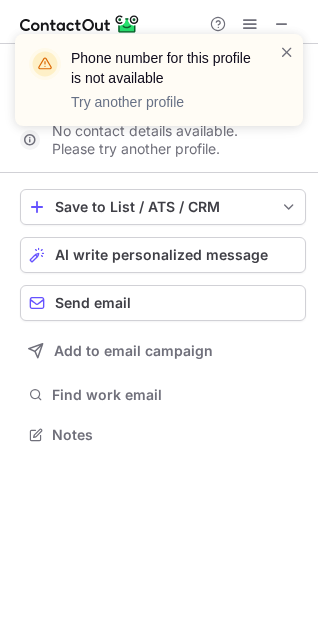 click on "Phone number for this profile is not available Try another profile" at bounding box center [151, 80] 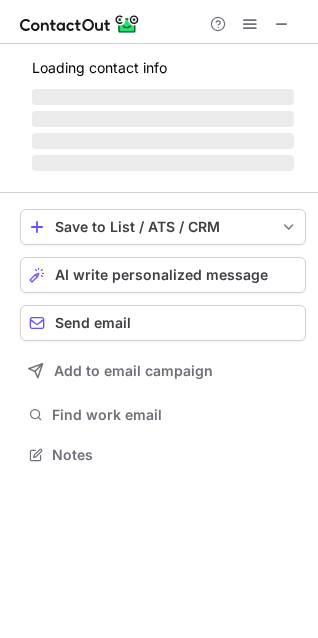 scroll, scrollTop: 9, scrollLeft: 9, axis: both 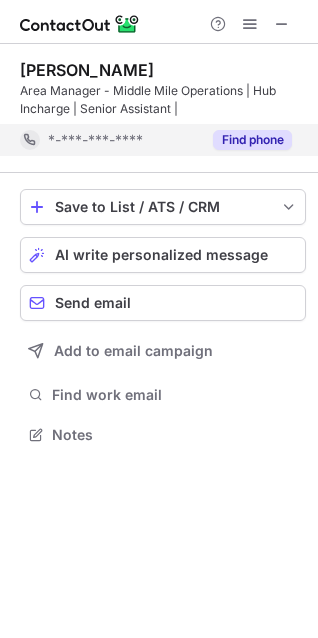 click on "Find phone" at bounding box center [252, 140] 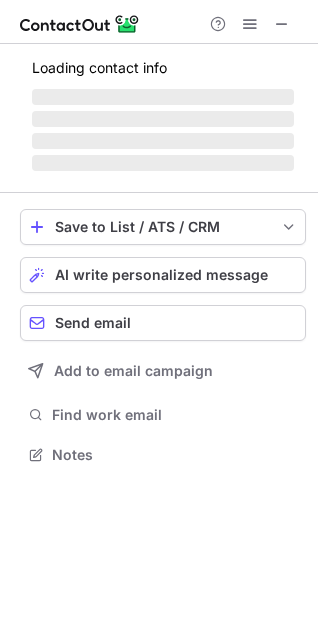 scroll, scrollTop: 9, scrollLeft: 9, axis: both 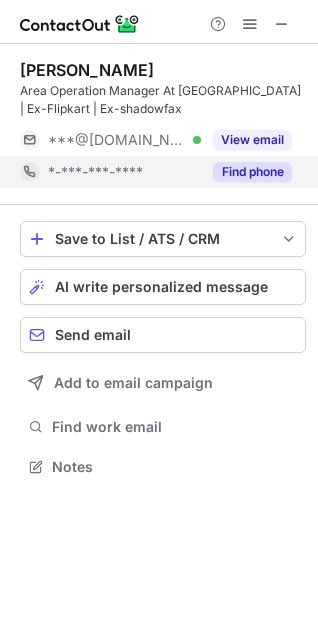 click on "Find phone" at bounding box center [252, 172] 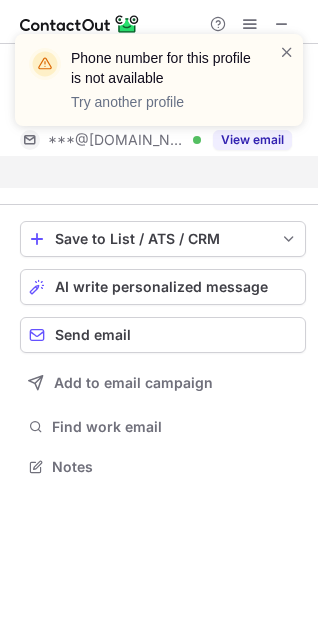 scroll, scrollTop: 420, scrollLeft: 318, axis: both 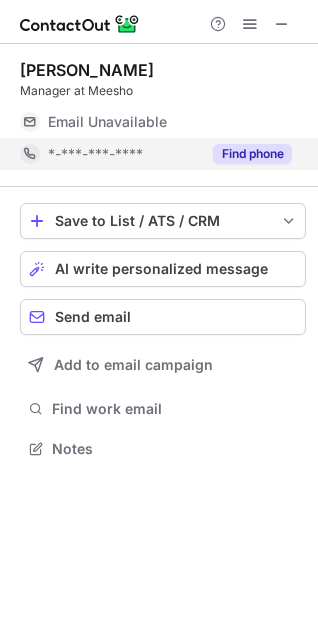 click on "Find phone" at bounding box center [246, 154] 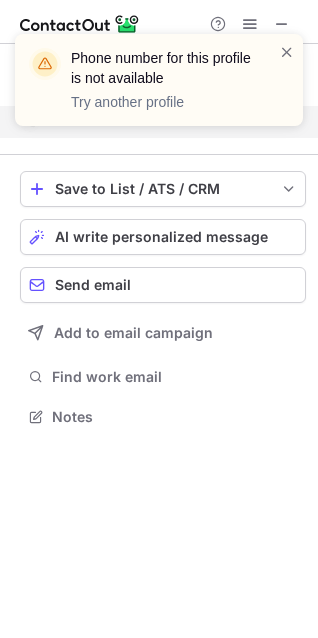 scroll, scrollTop: 403, scrollLeft: 318, axis: both 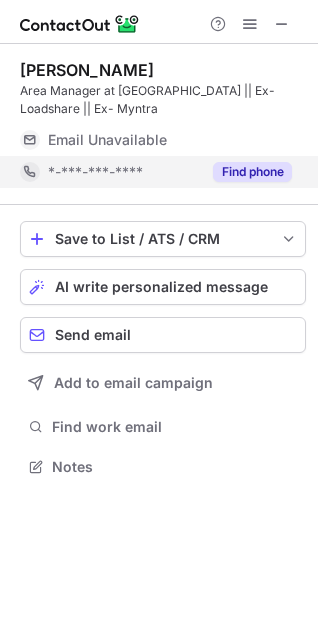 click on "Find phone" at bounding box center (252, 172) 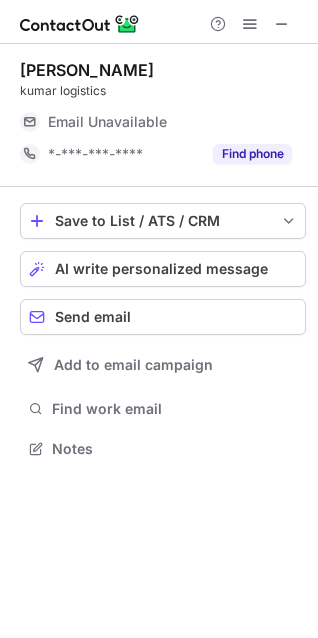 scroll, scrollTop: 9, scrollLeft: 9, axis: both 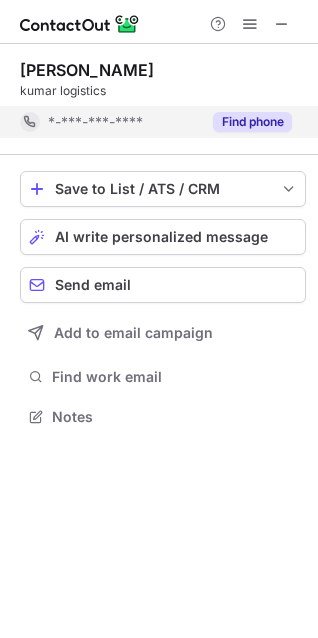 click on "Find phone" at bounding box center [252, 122] 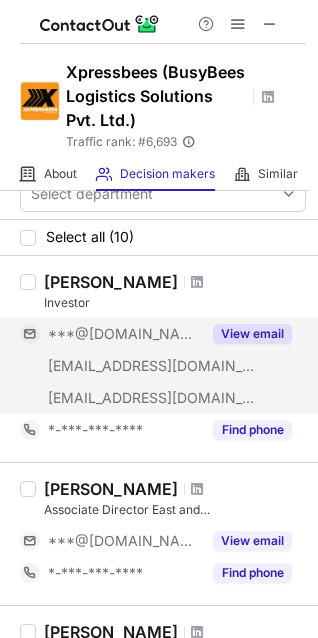 scroll, scrollTop: 24, scrollLeft: 0, axis: vertical 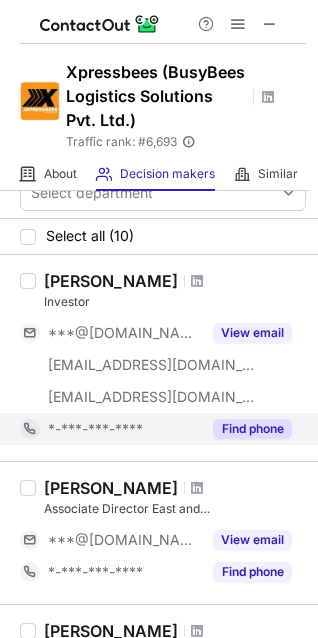 click on "Find phone" at bounding box center [252, 429] 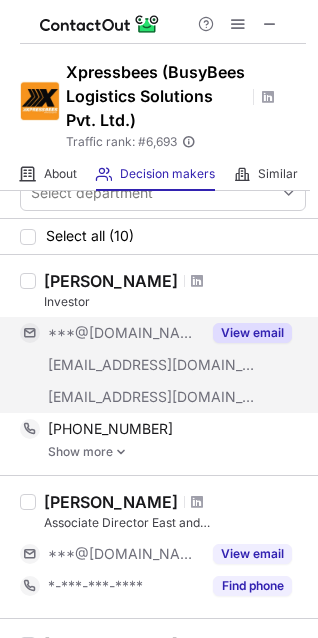 click on "View email" at bounding box center [252, 333] 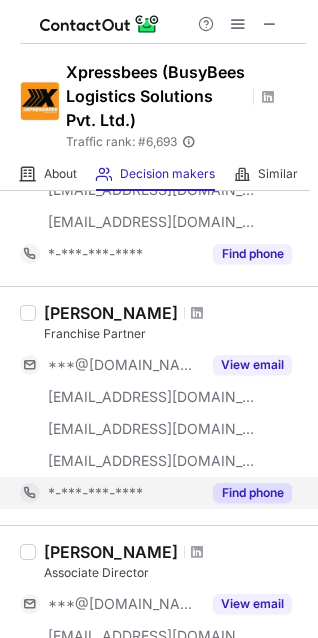 scroll, scrollTop: 816, scrollLeft: 0, axis: vertical 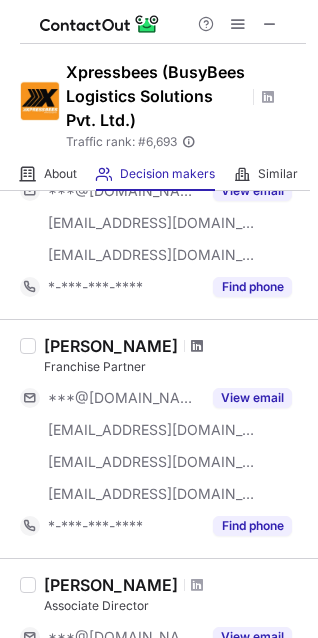 click at bounding box center (197, 346) 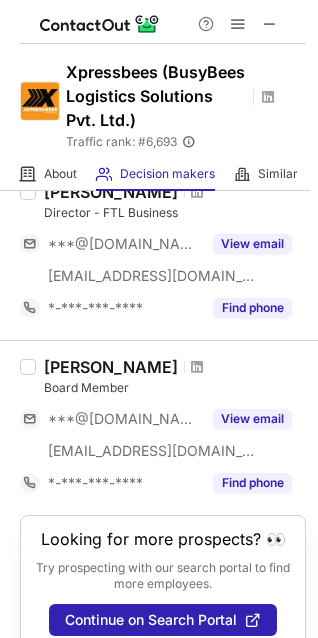 scroll, scrollTop: 1573, scrollLeft: 0, axis: vertical 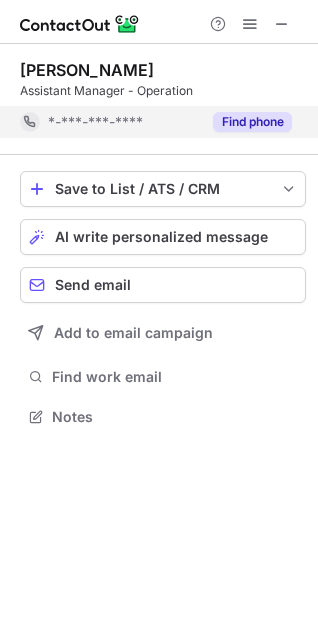 click on "Raman Jha Assistant Manager - Operation *-***-***-**** Find phone" at bounding box center (163, 99) 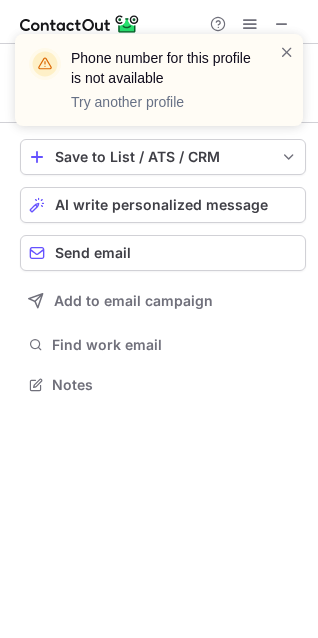 scroll, scrollTop: 371, scrollLeft: 318, axis: both 